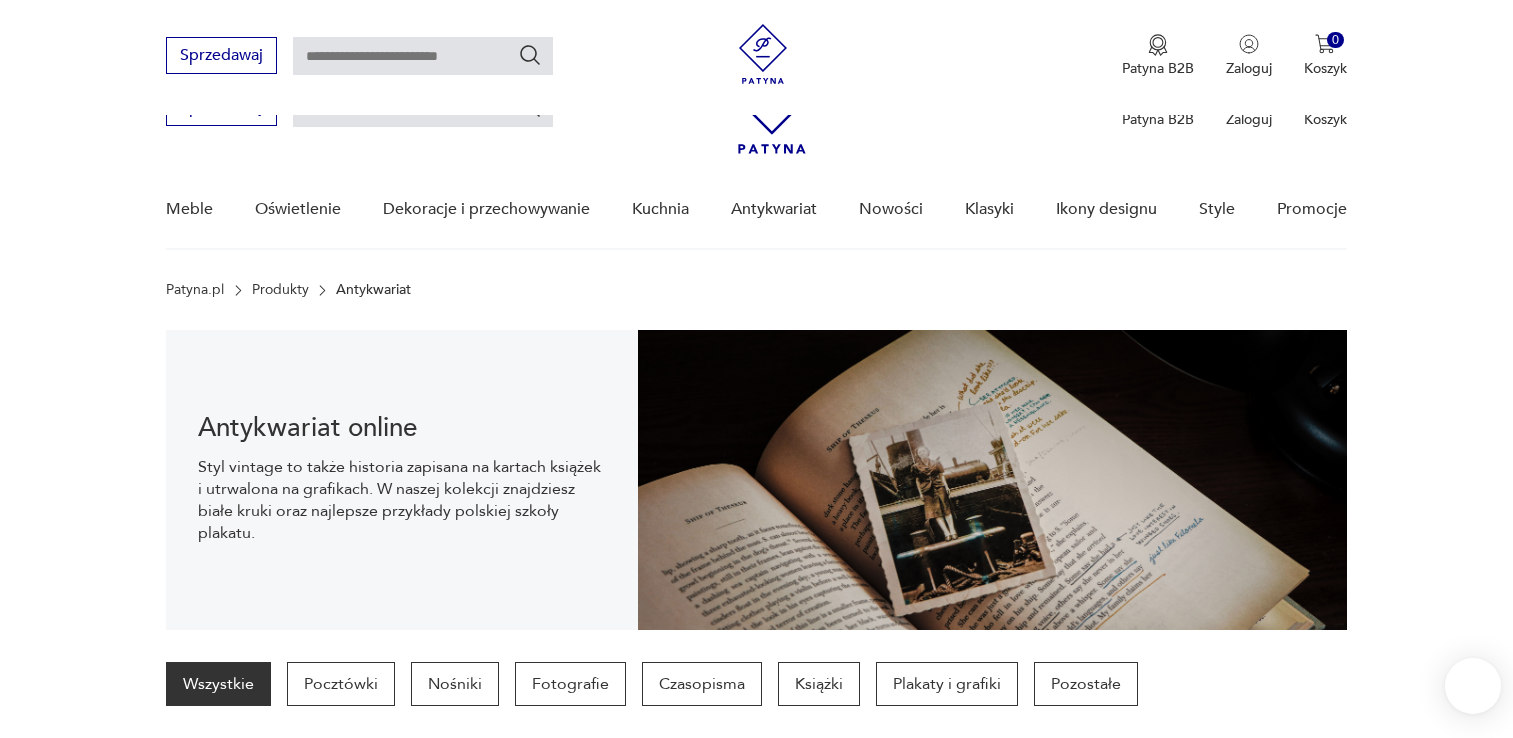 scroll, scrollTop: 429, scrollLeft: 0, axis: vertical 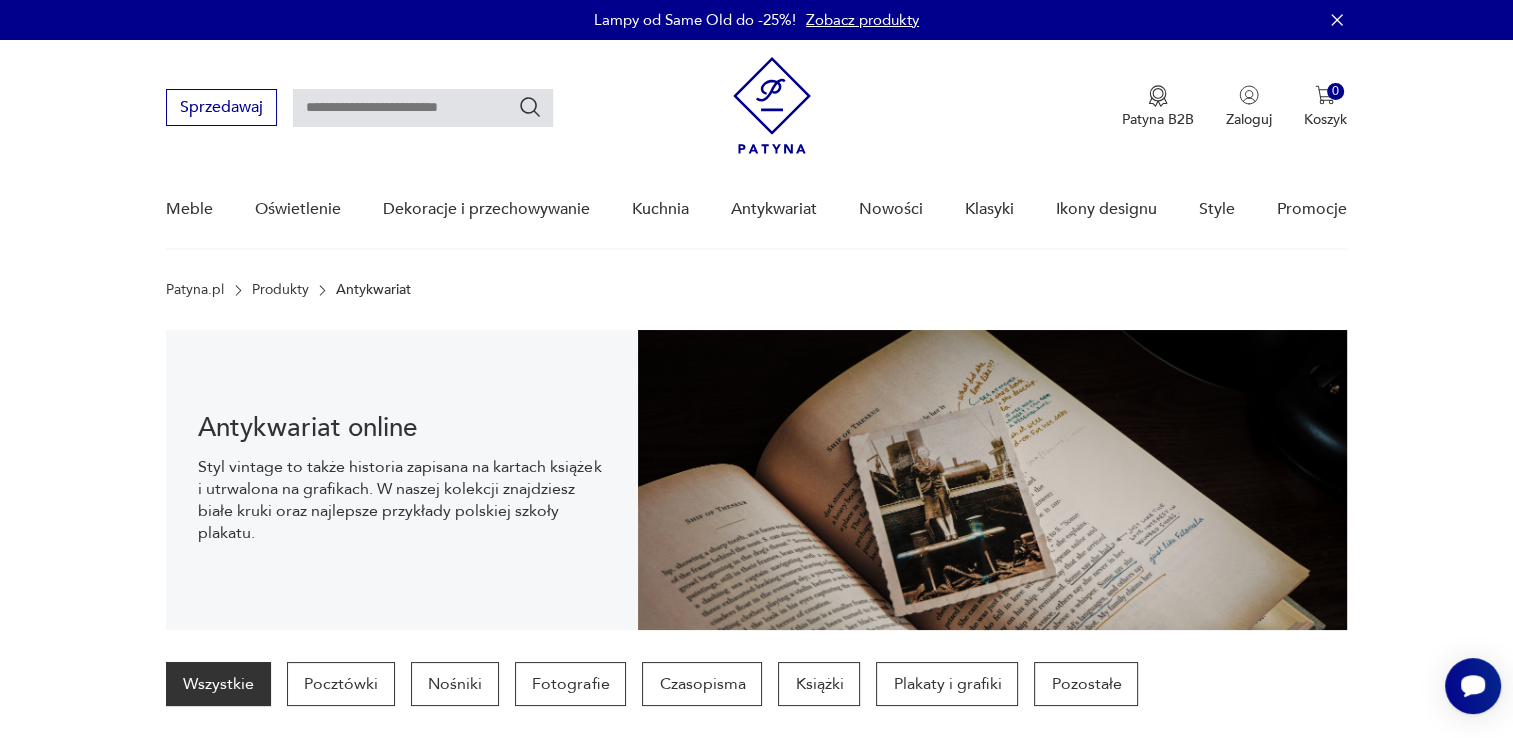 click at bounding box center [423, 108] 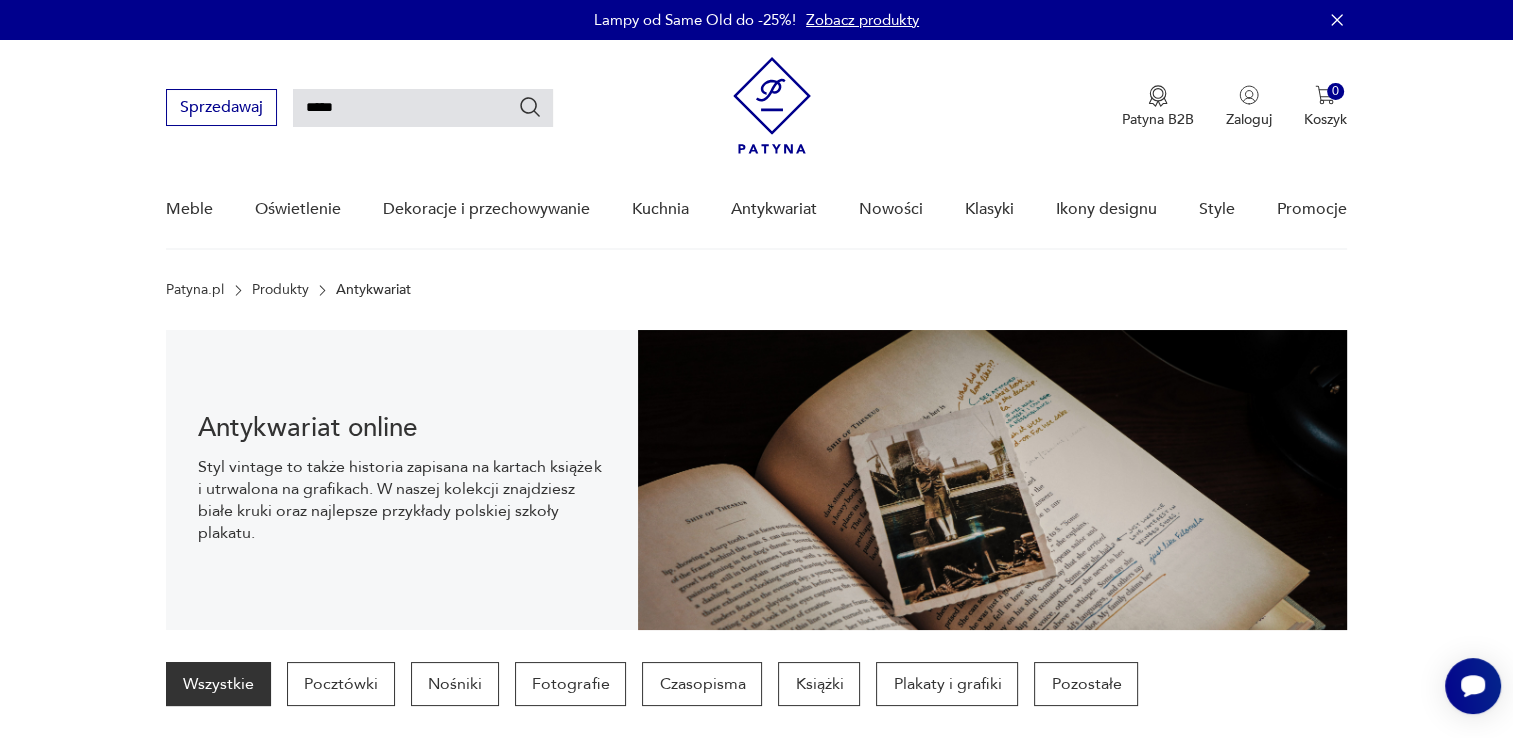 type on "*****" 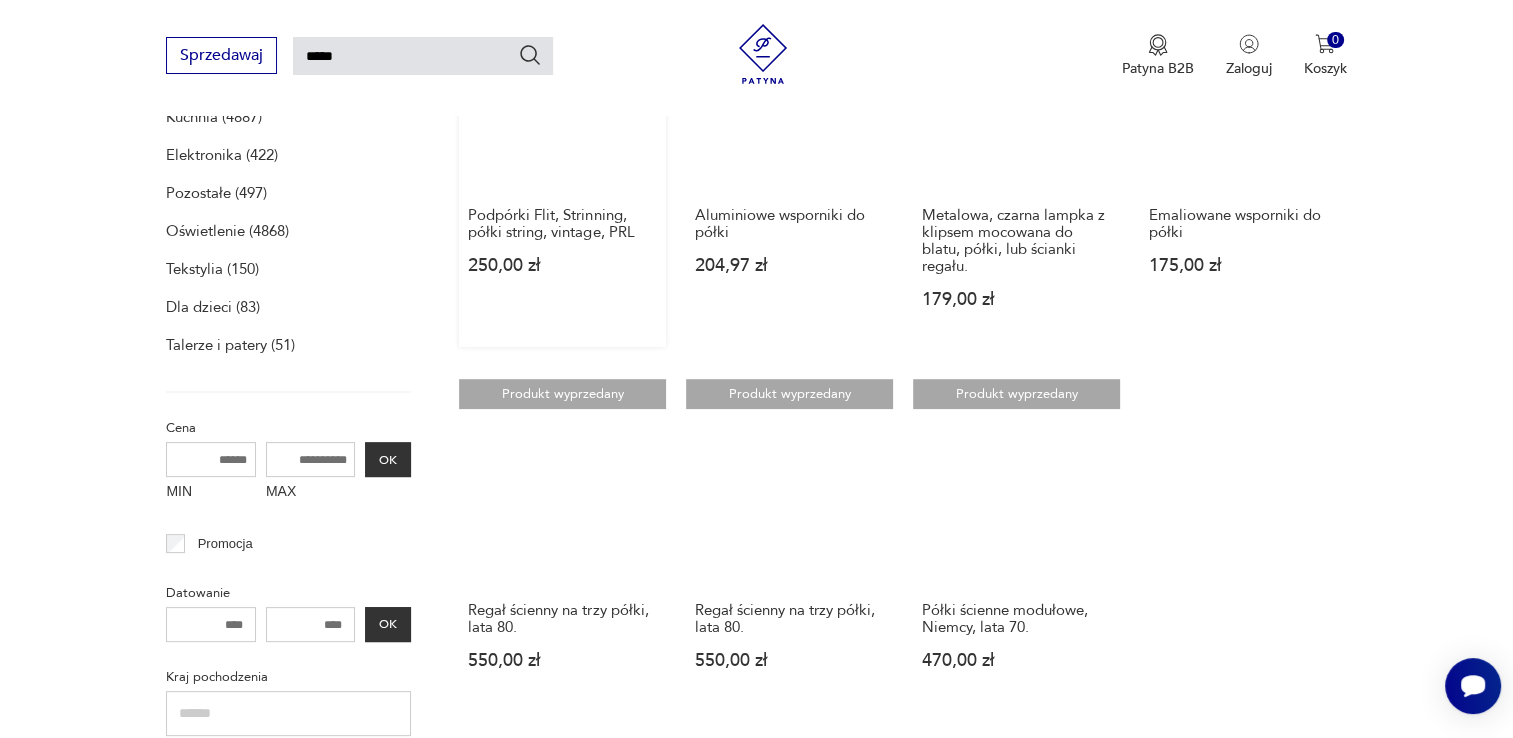 scroll, scrollTop: 358, scrollLeft: 0, axis: vertical 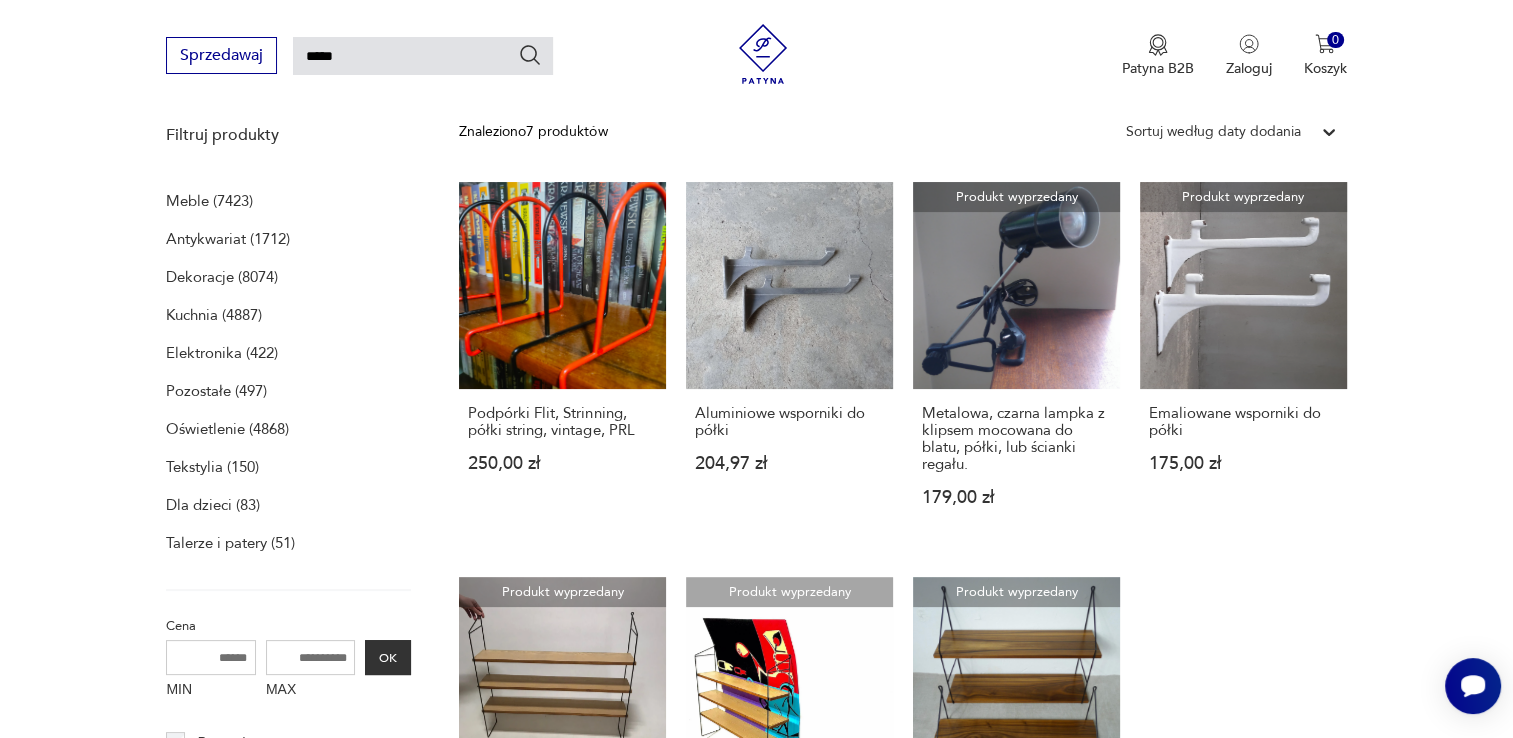 click on "Meble (7423)" at bounding box center [209, 201] 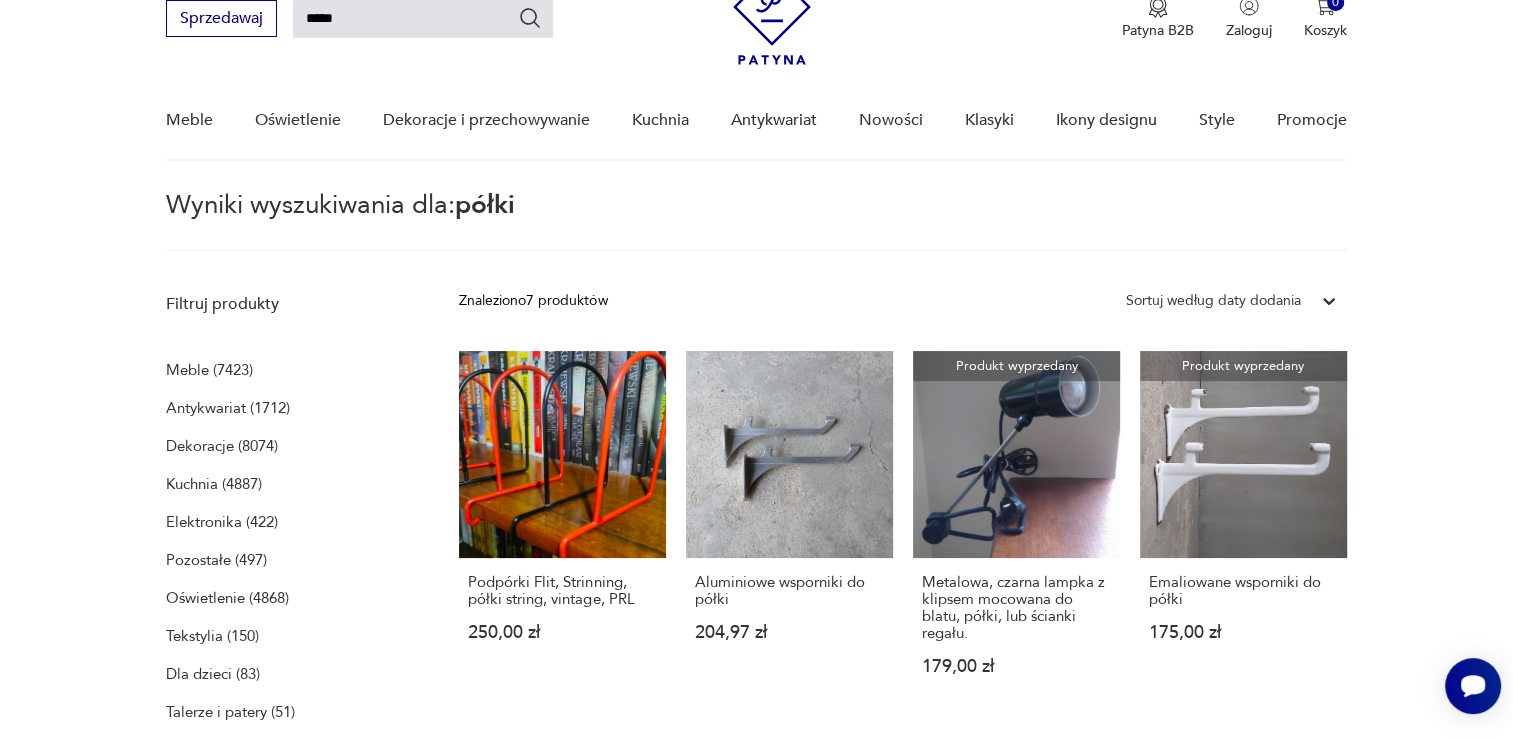 scroll, scrollTop: 0, scrollLeft: 0, axis: both 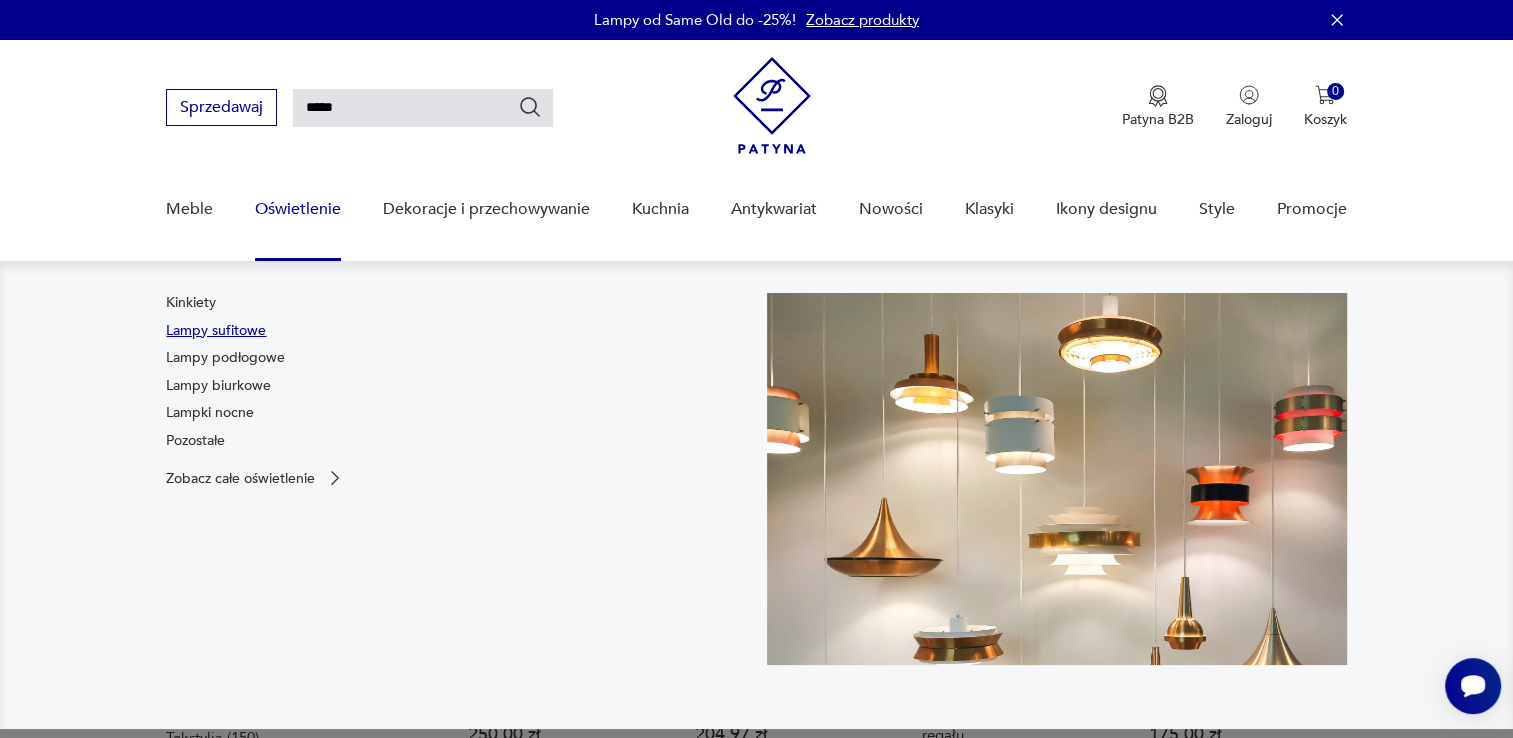 click on "Lampy sufitowe" at bounding box center [216, 331] 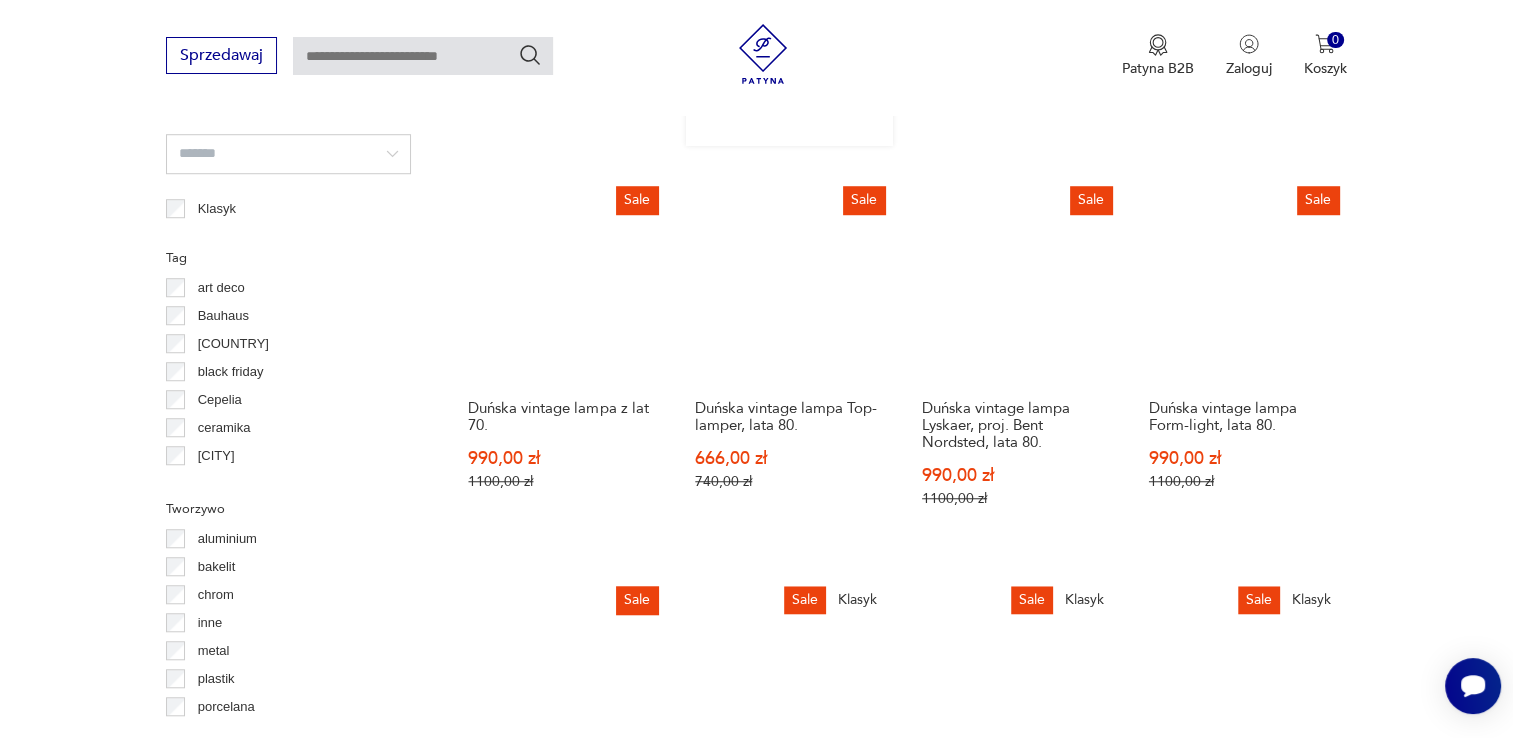 scroll, scrollTop: 1898, scrollLeft: 0, axis: vertical 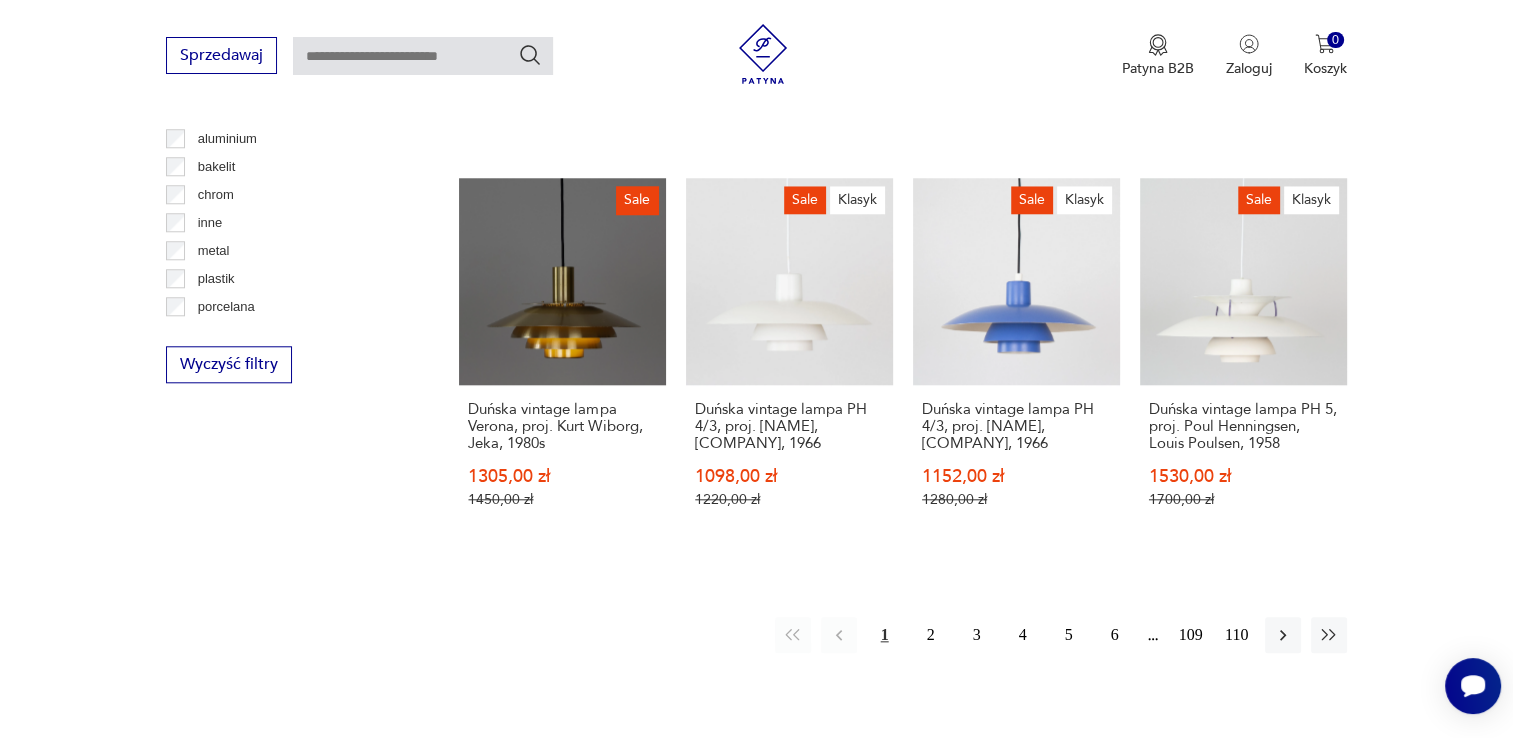 click on "Filtruj produkty Cena MIN MAX OK Promocja Datowanie OK Kraj pochodzenia Dania  ( 183 ) Polska  ( 85 ) Niemcy  ( 78 ) Włochy  ( 30 ) Szwecja  ( 23 ) Czechy  ( 21 ) Holandia  ( 2 ) Austria  ( 2 ) Producent Projektant Stan przedmiotu Klasyk Tag art deco Bauhaus Bavaria black friday Cepelia ceramika Chodzież Ćmielów Tworzywo aluminium bakelit chrom inne metal plastik porcelana porcelit szkło Wyczyść filtry Znaleziono  1755   produktów Filtruj Sortuj według daty dodania Sortuj według daty dodania Żyrandol  marki Joski Bodemais  kryształowy z lat 70 1490,00 zł Sale Para duńskich kinkietów AJ Naebbet proj. Arne Jacobsen, Louis Poulsen, 1959 4050,00 zł 4500,00 zł Sale Para duńskich kinkietów PH Hat proj. Poul Henningsen, Louis Poulsen, 1961 1080,00 zł 1200,00 zł Sale Duńska vintage lampa Nova proj. Jo Hammerborg, Fog og Morup, 1963 774,00 zł 860,00 zł Sale Duńska vintage lampa Nova proj. Jo Hammerborg, Fog og Morup, 1970 1638,00 zł 1820,00 zł Sale 1620,00 zł 1800,00 zł Sale 1 2" at bounding box center [756, -189] 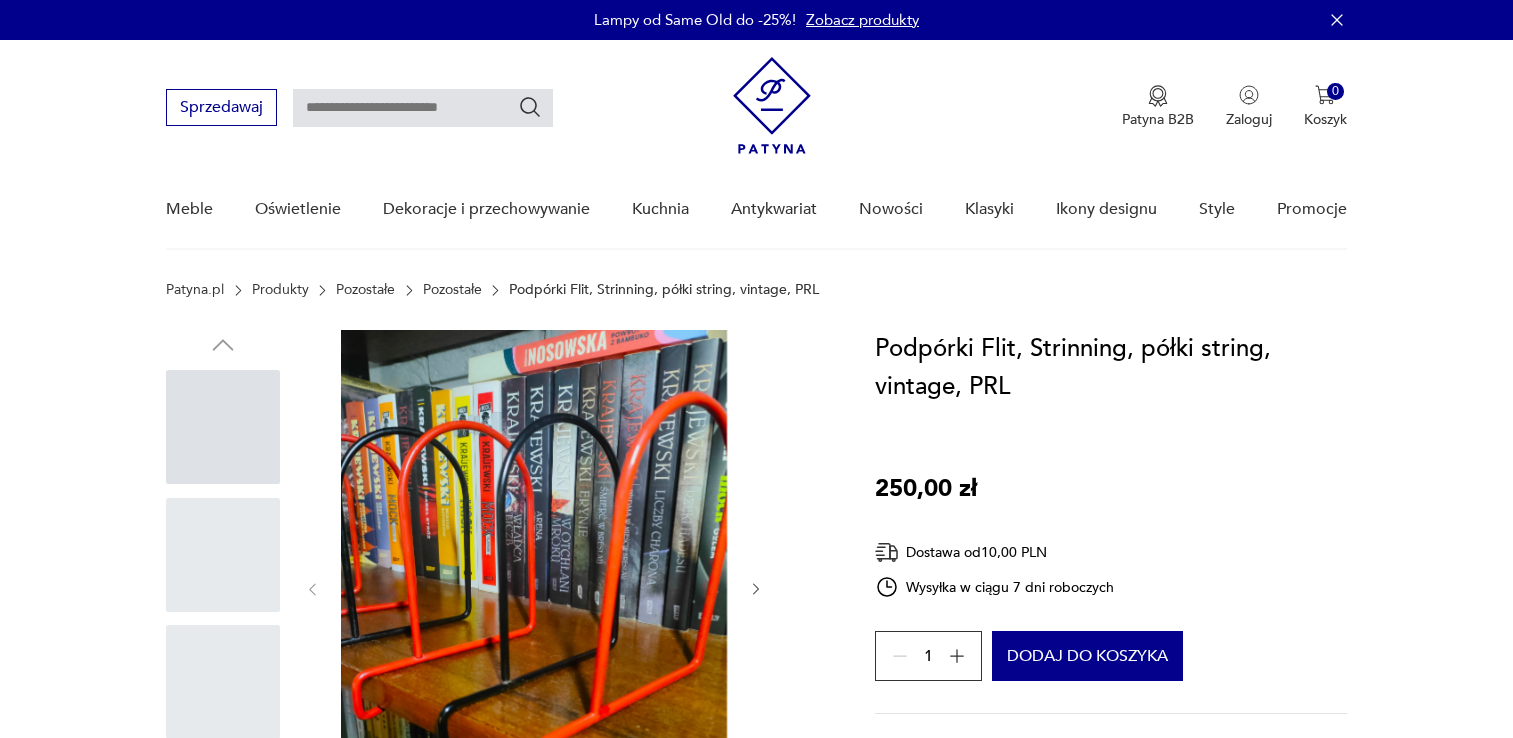 scroll, scrollTop: 0, scrollLeft: 0, axis: both 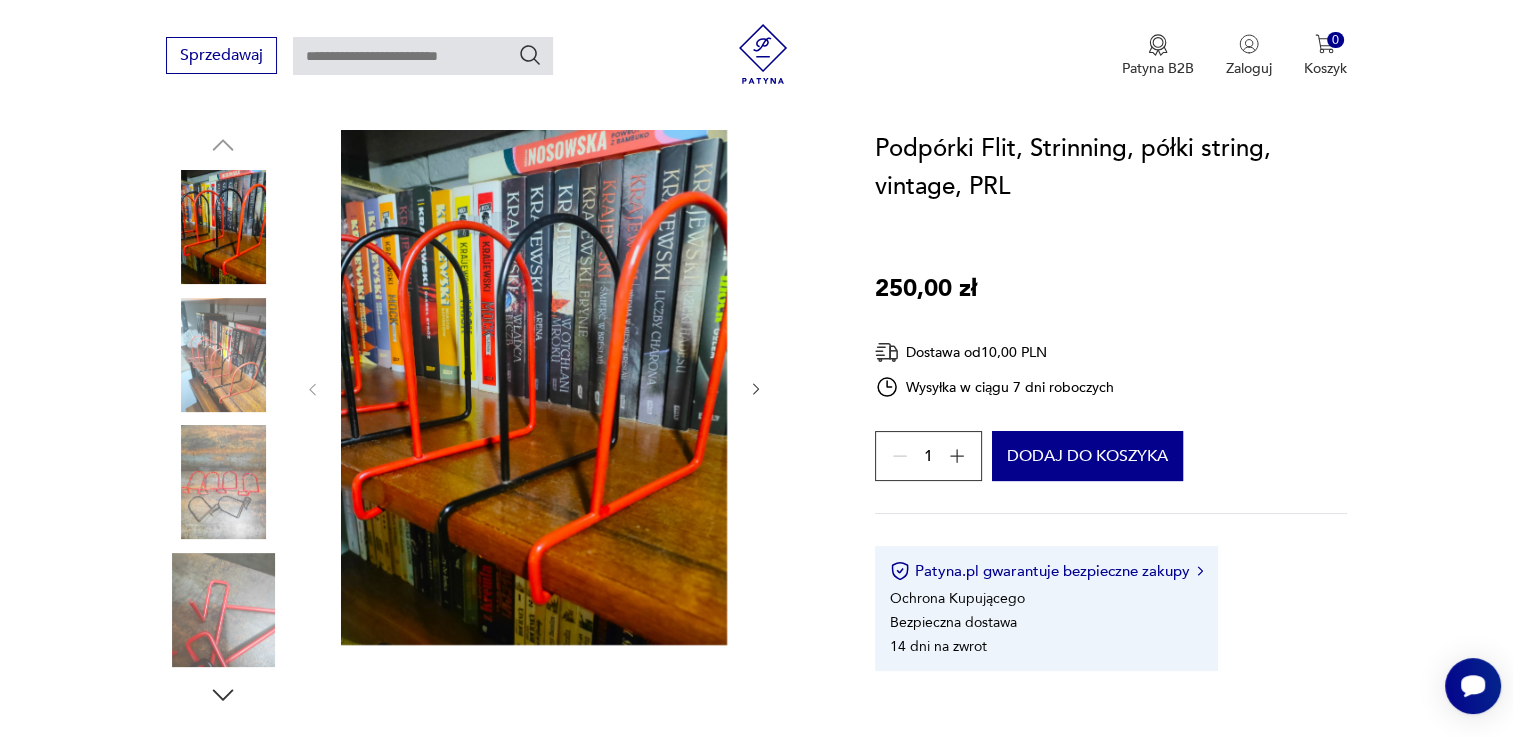 click at bounding box center (0, 0) 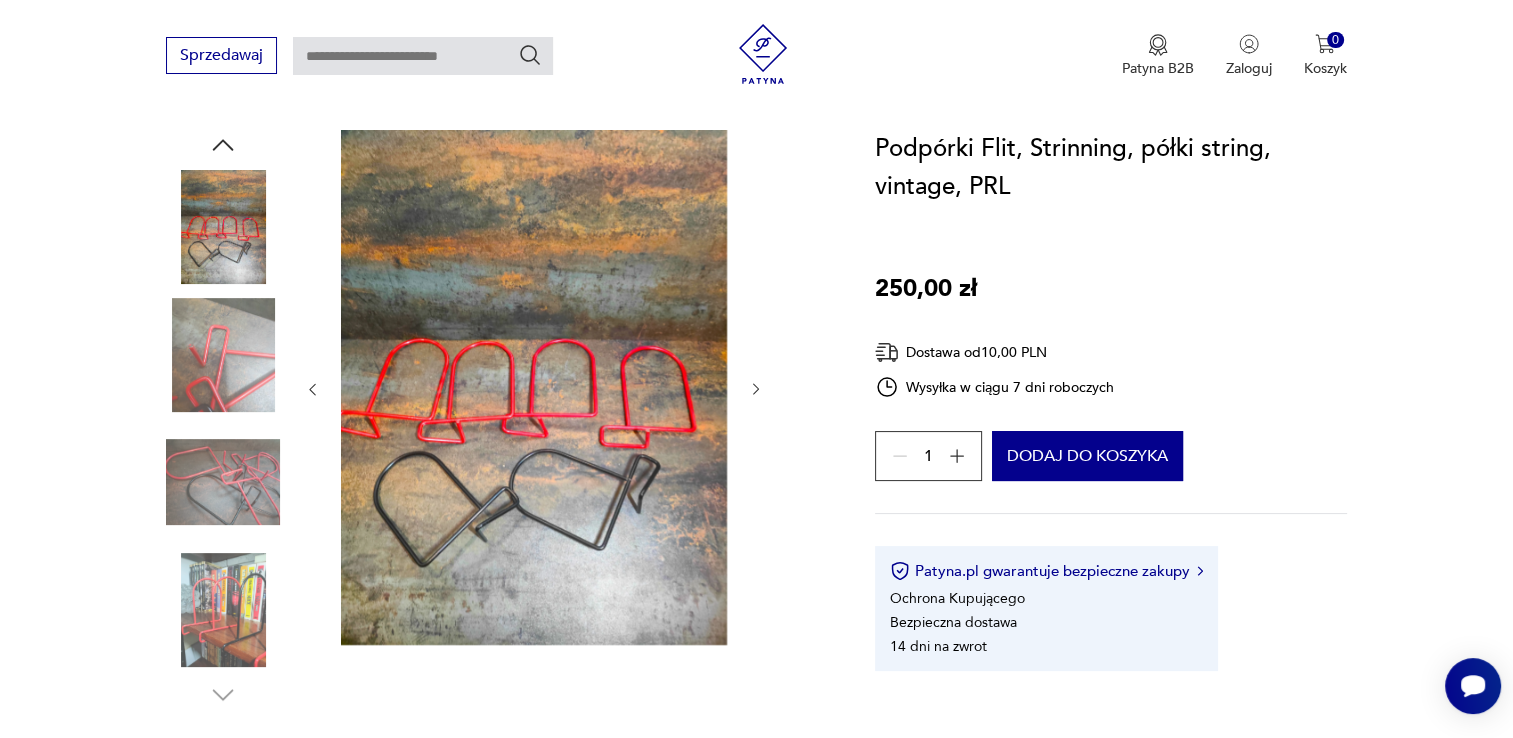 click at bounding box center [0, 0] 